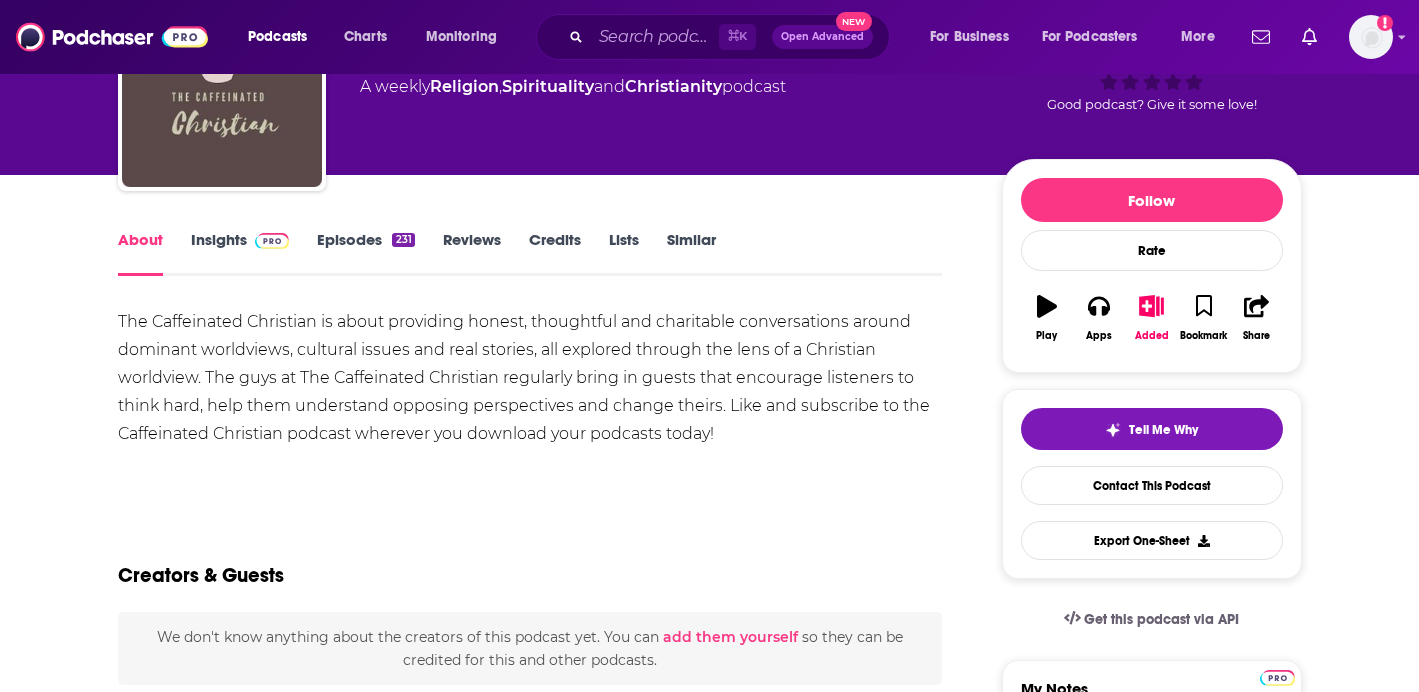 scroll, scrollTop: 153, scrollLeft: 0, axis: vertical 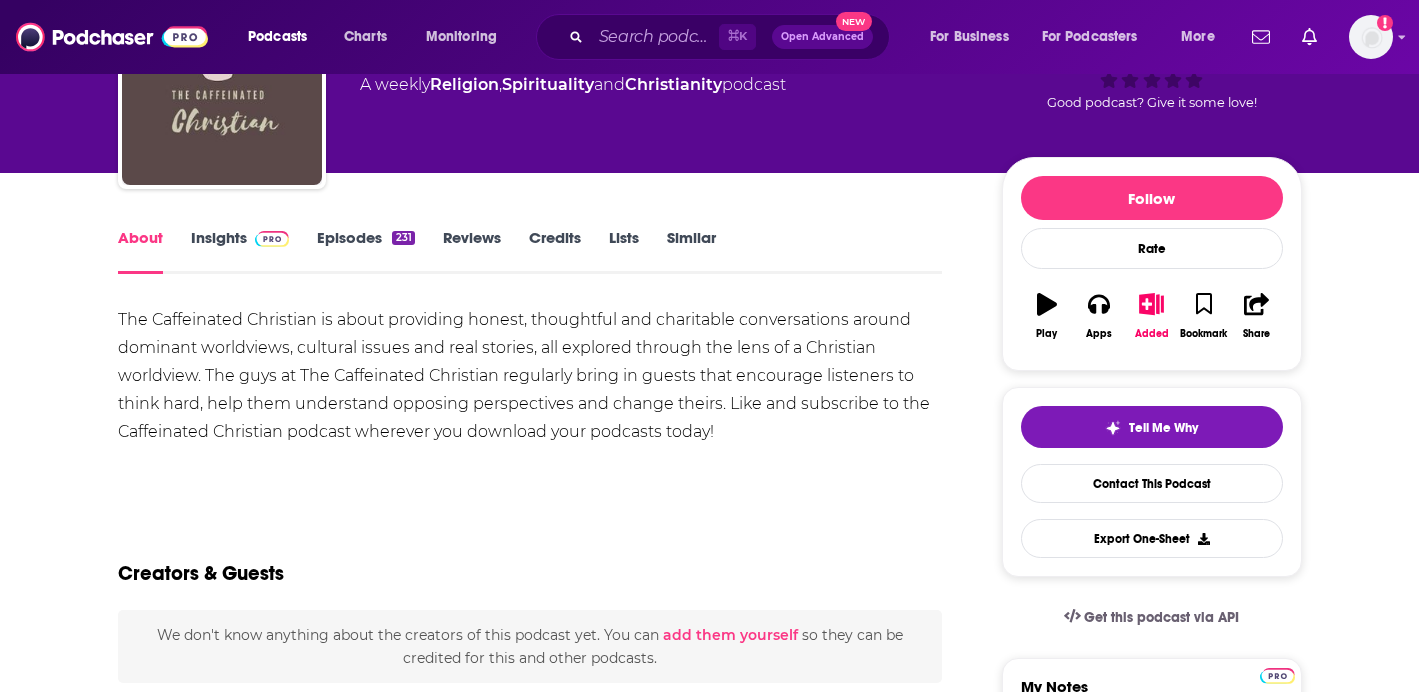 click at bounding box center [268, 237] 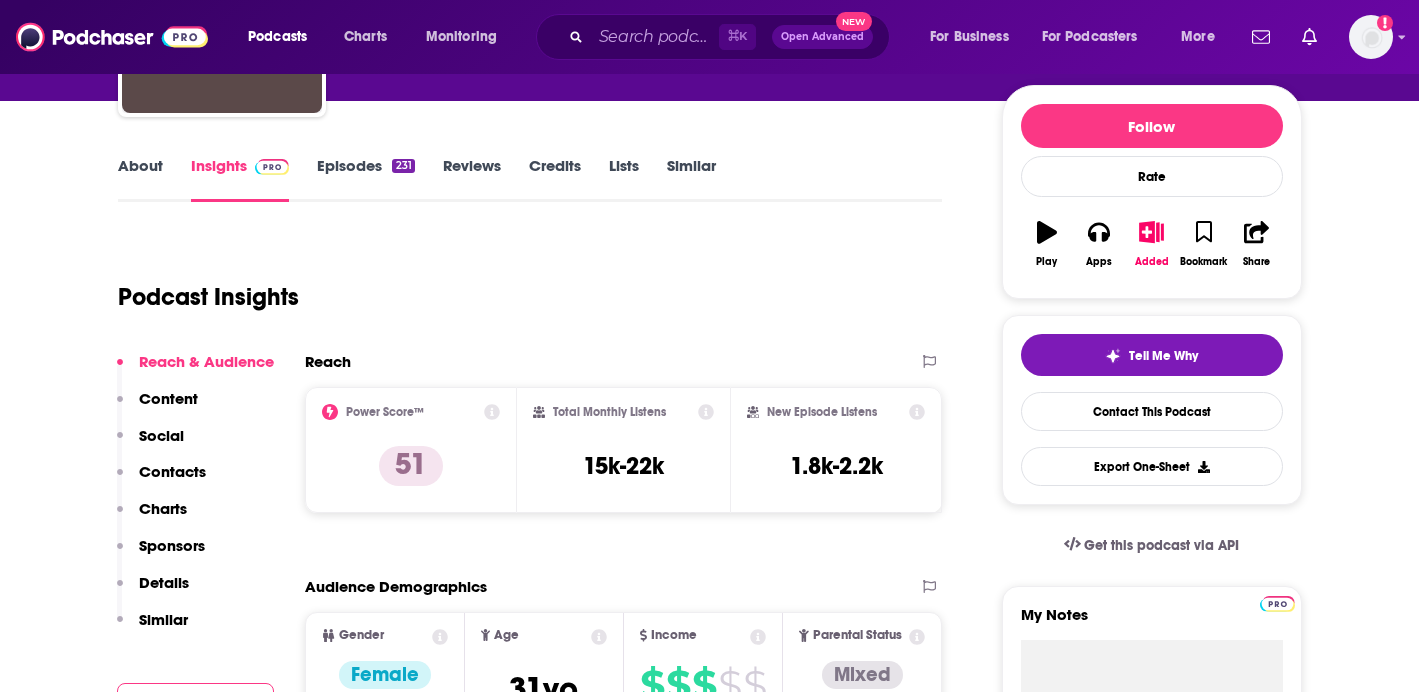 scroll, scrollTop: 0, scrollLeft: 0, axis: both 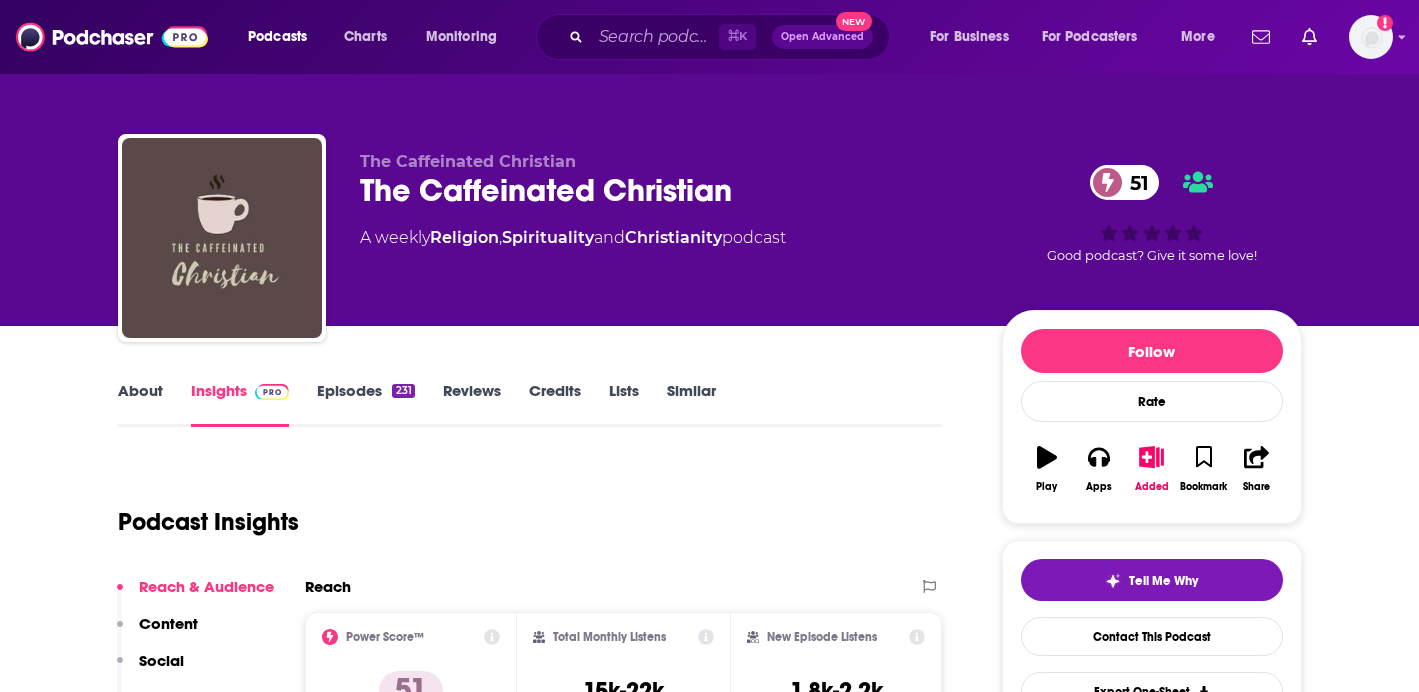 click on "About" at bounding box center [140, 404] 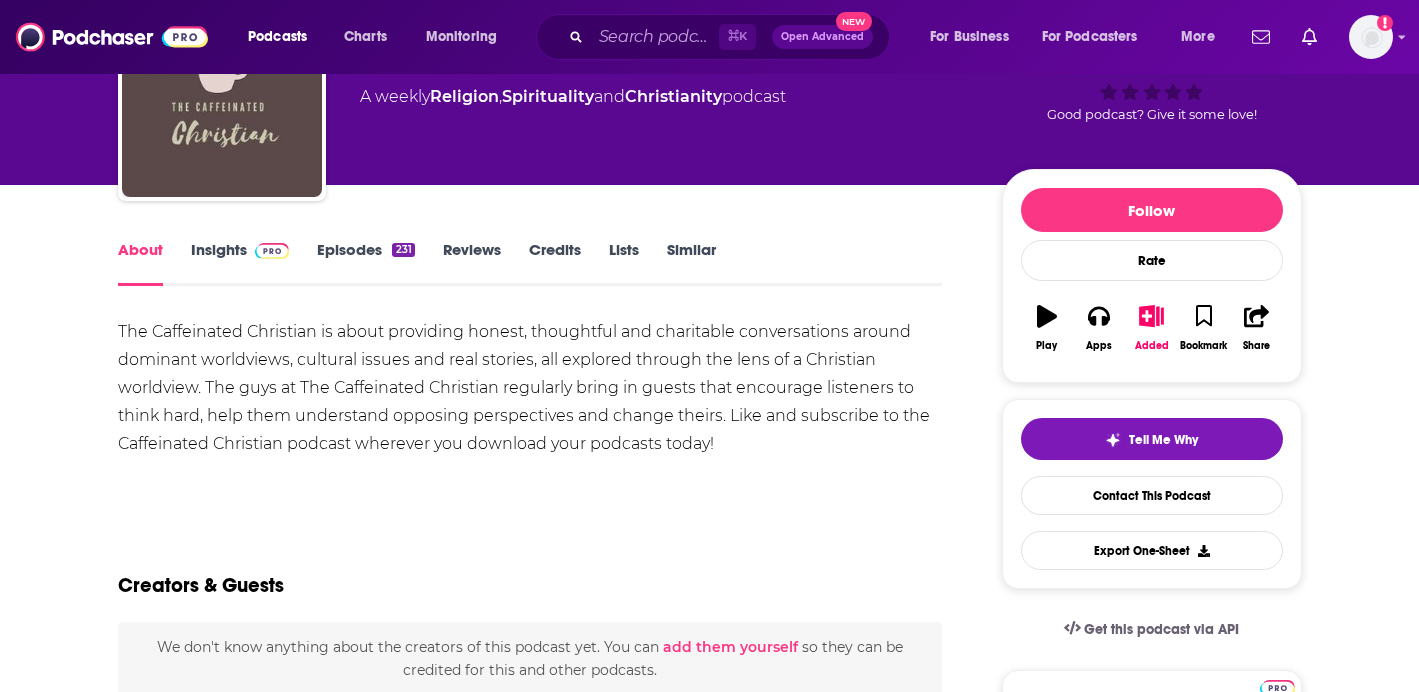 scroll, scrollTop: 146, scrollLeft: 0, axis: vertical 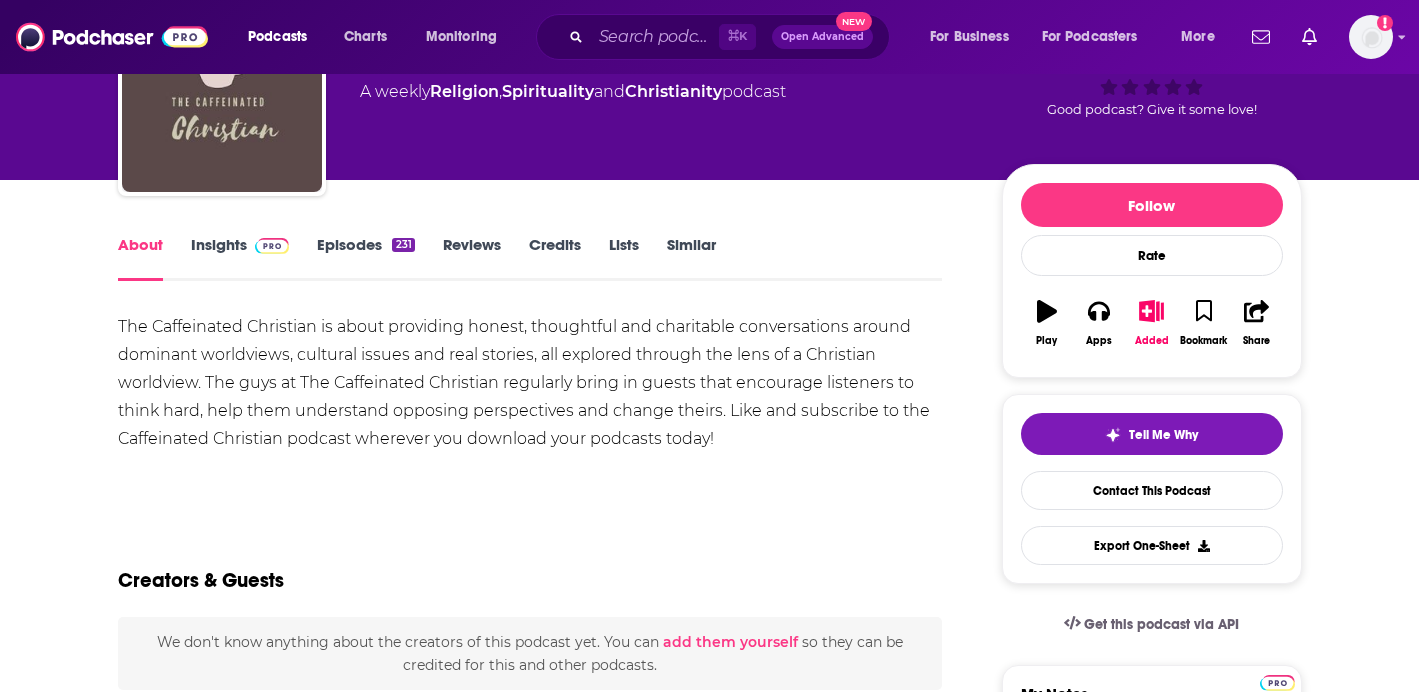 click on "Episodes 231" at bounding box center [365, 258] 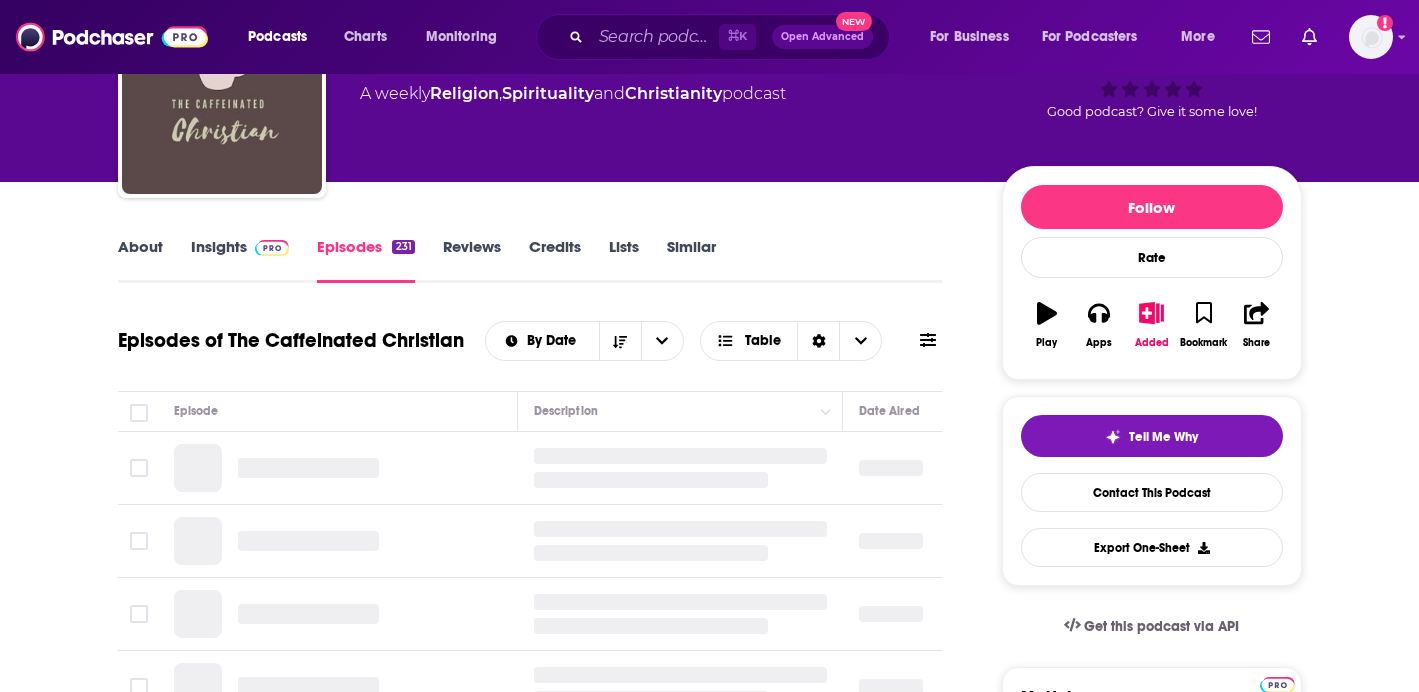 scroll, scrollTop: 179, scrollLeft: 0, axis: vertical 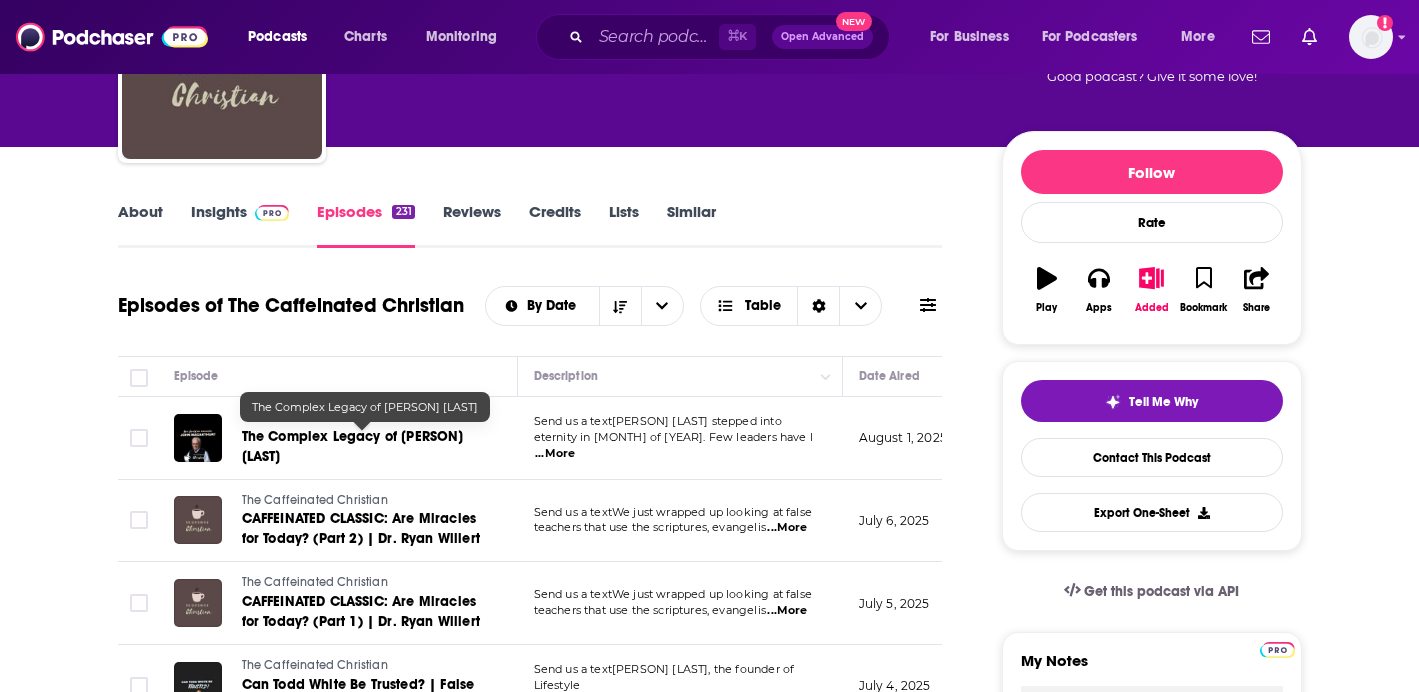 click on "The Complex Legacy of [PERSON] [LAST]" at bounding box center (353, 446) 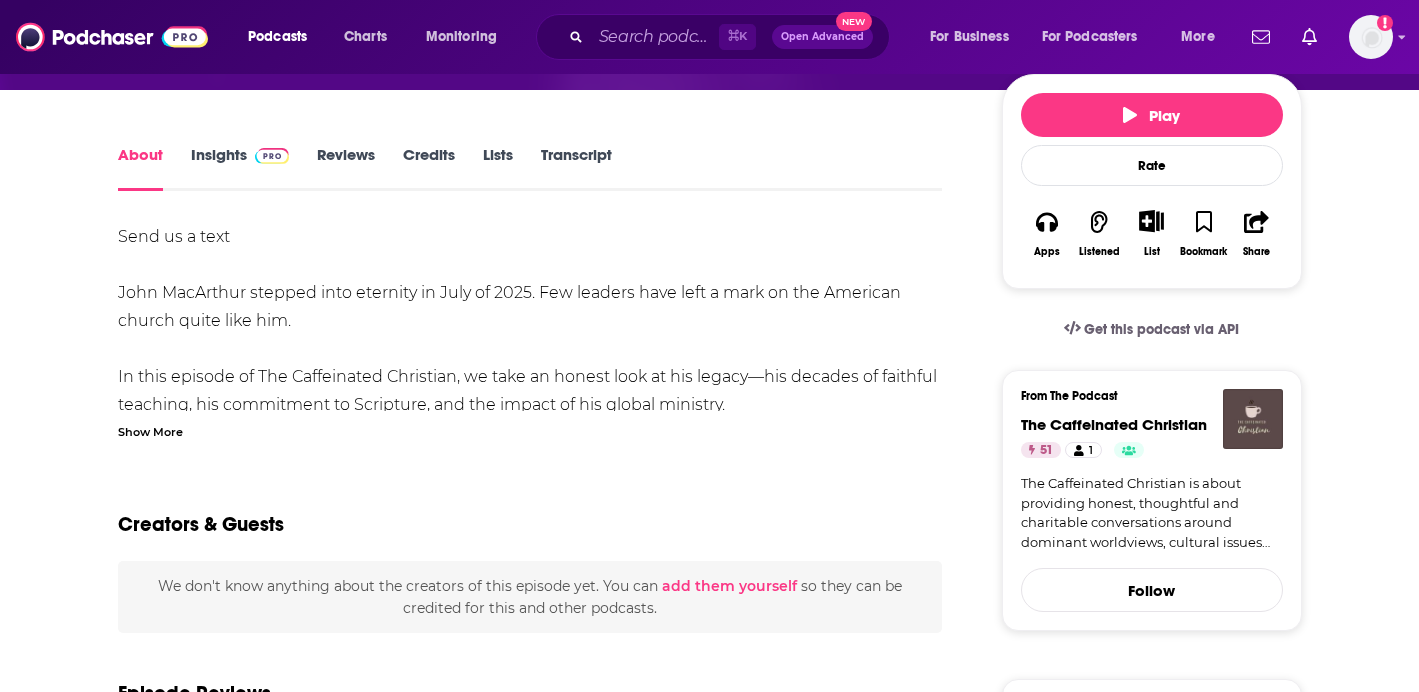scroll, scrollTop: 230, scrollLeft: 0, axis: vertical 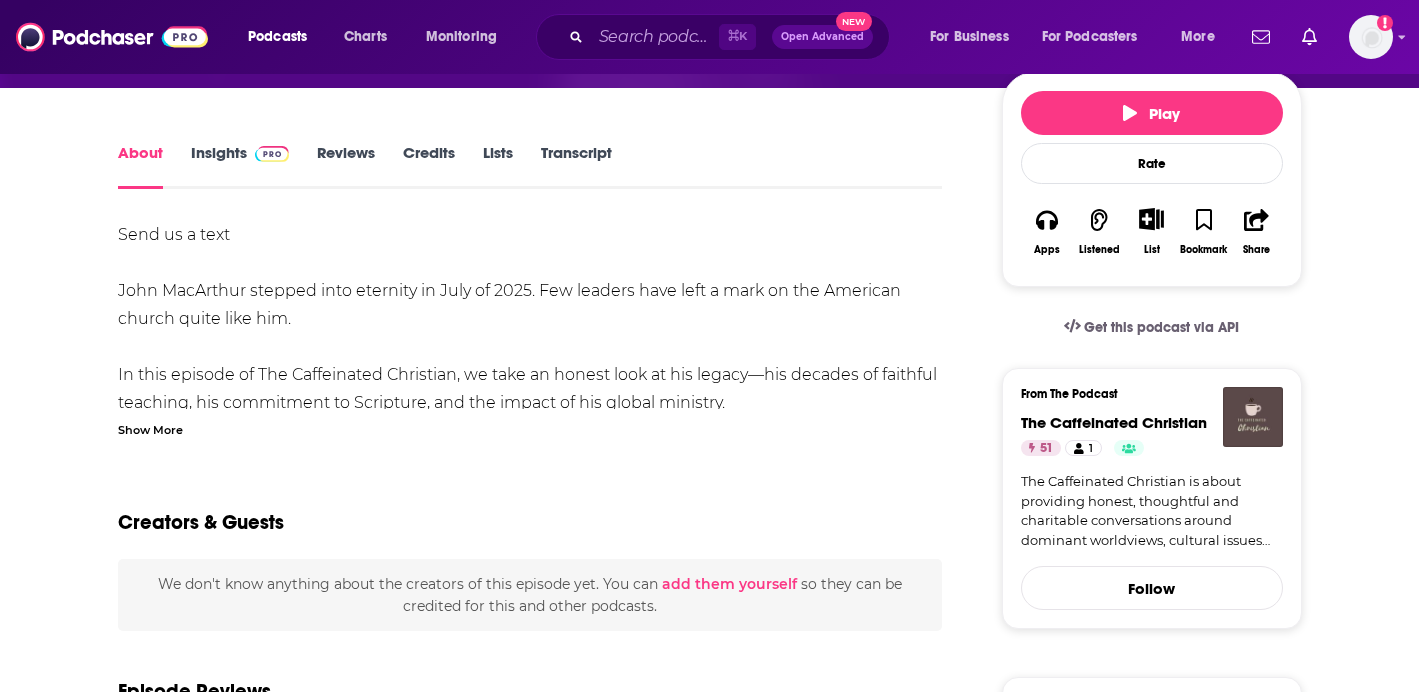 click on "Send us a textToday Mike and Ryan take a few
John MacArthur stepped into eternity in July of 2025. Few leaders have left a mark on the American church quite like him.
In this episode of The Caffeinated Christian, we take an honest look at his legacy—his decades of faithful teaching, his commitment to Scripture, and the impact of his global ministry.
We also wrestle with the more difficult parts of MacArthur's ministry: allegations of mishandled abuse cases, his often combative tone toward theological disagreement, and how his church navigates its first pastoral transition in 50+ years.
This isn't a hit piece or a tribute—but it's a conversation that holds both truth and grace, honoring the complexity of his legacy.
Support the show Show More Creators & Guests We don't know anything about the creators of this episode yet . You can add them yourself so they can be credited for this and other podcasts. Episode Reviews This episode hasn't been reviewed yet. You can add a review to show others what you thought." at bounding box center (530, 925) 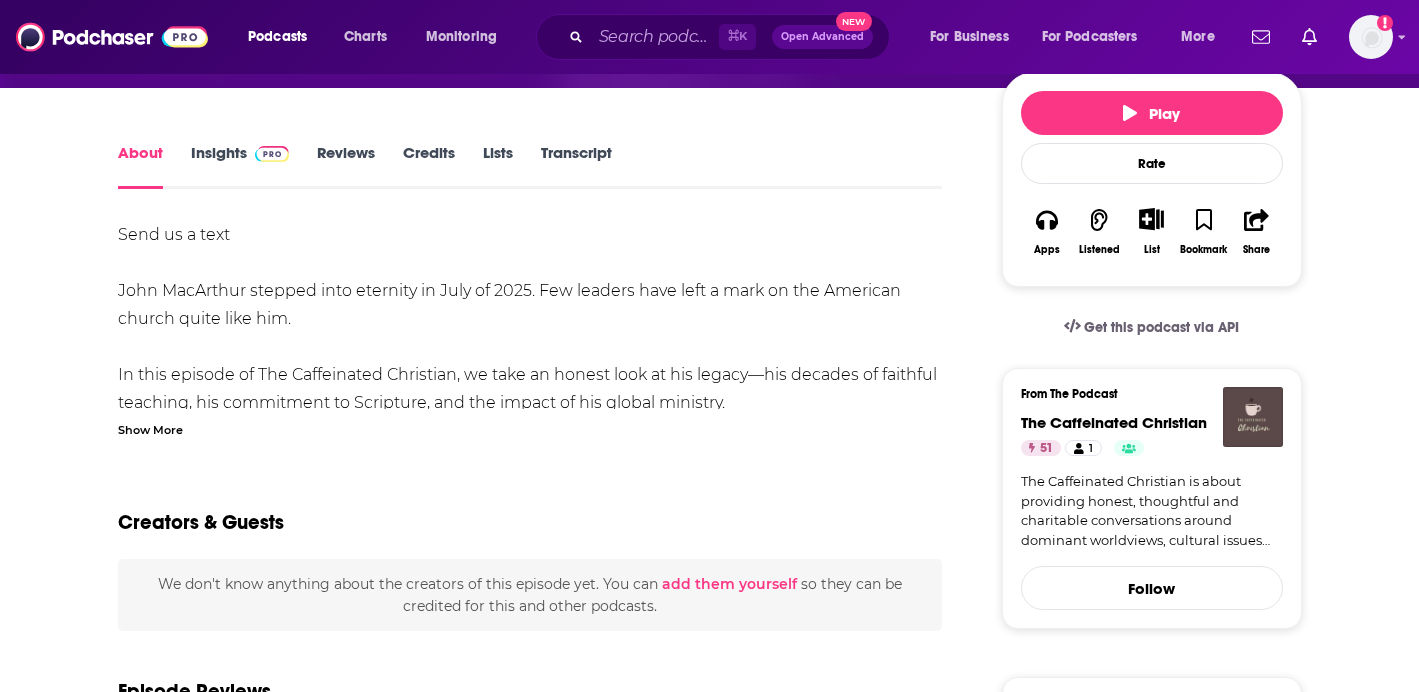 click on "Show More" at bounding box center [150, 428] 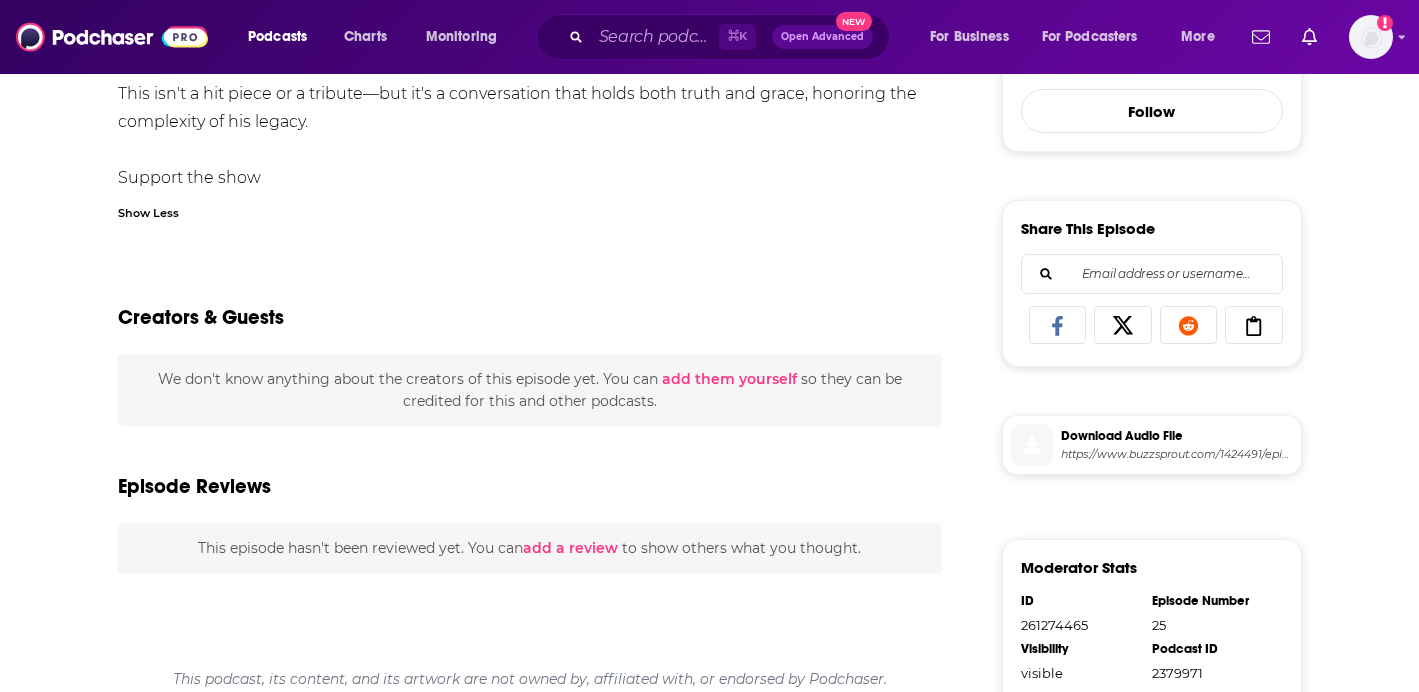 scroll, scrollTop: 710, scrollLeft: 0, axis: vertical 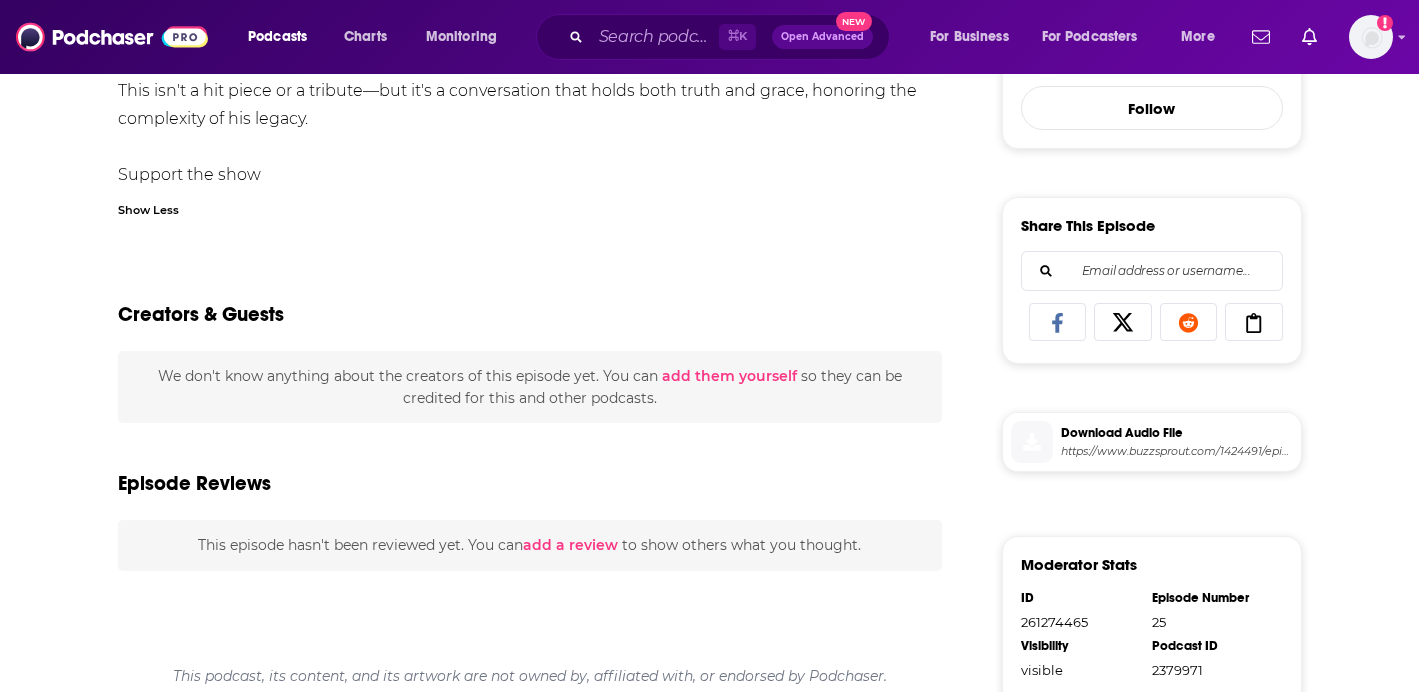 click on "Support the show" at bounding box center (189, 174) 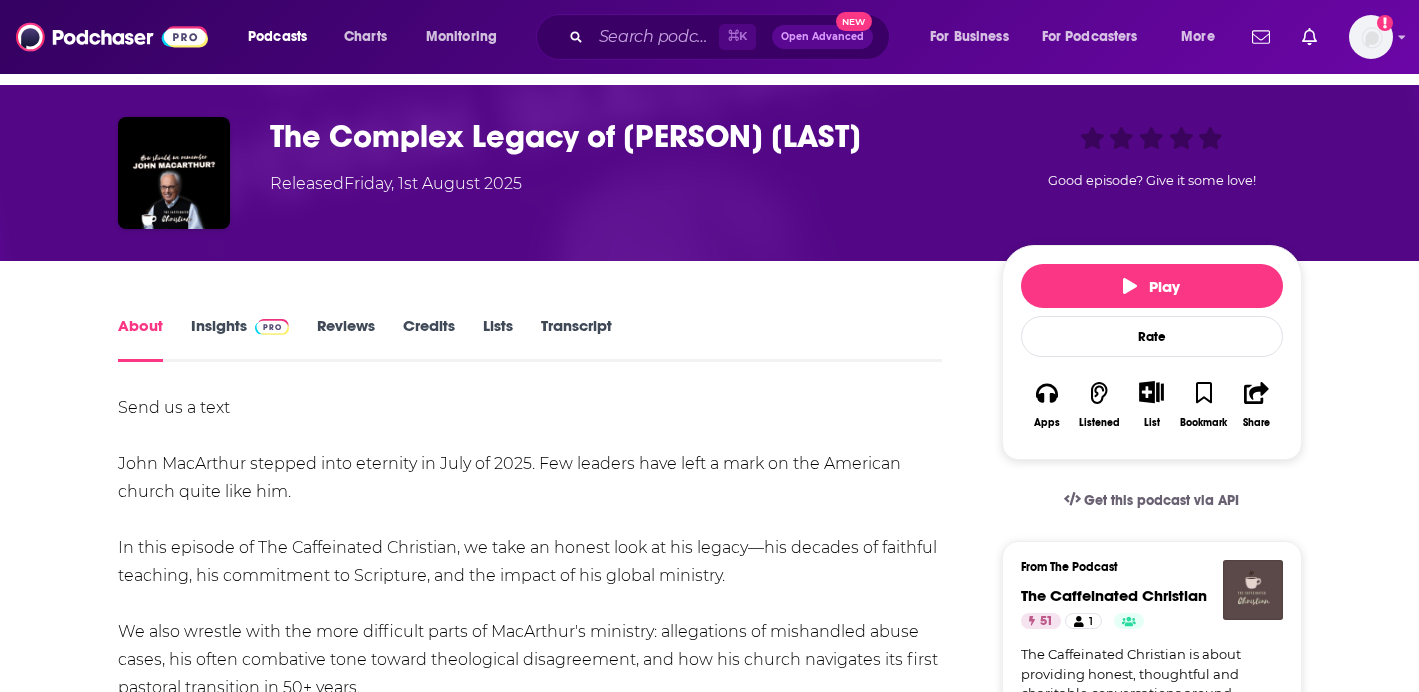 scroll, scrollTop: 78, scrollLeft: 0, axis: vertical 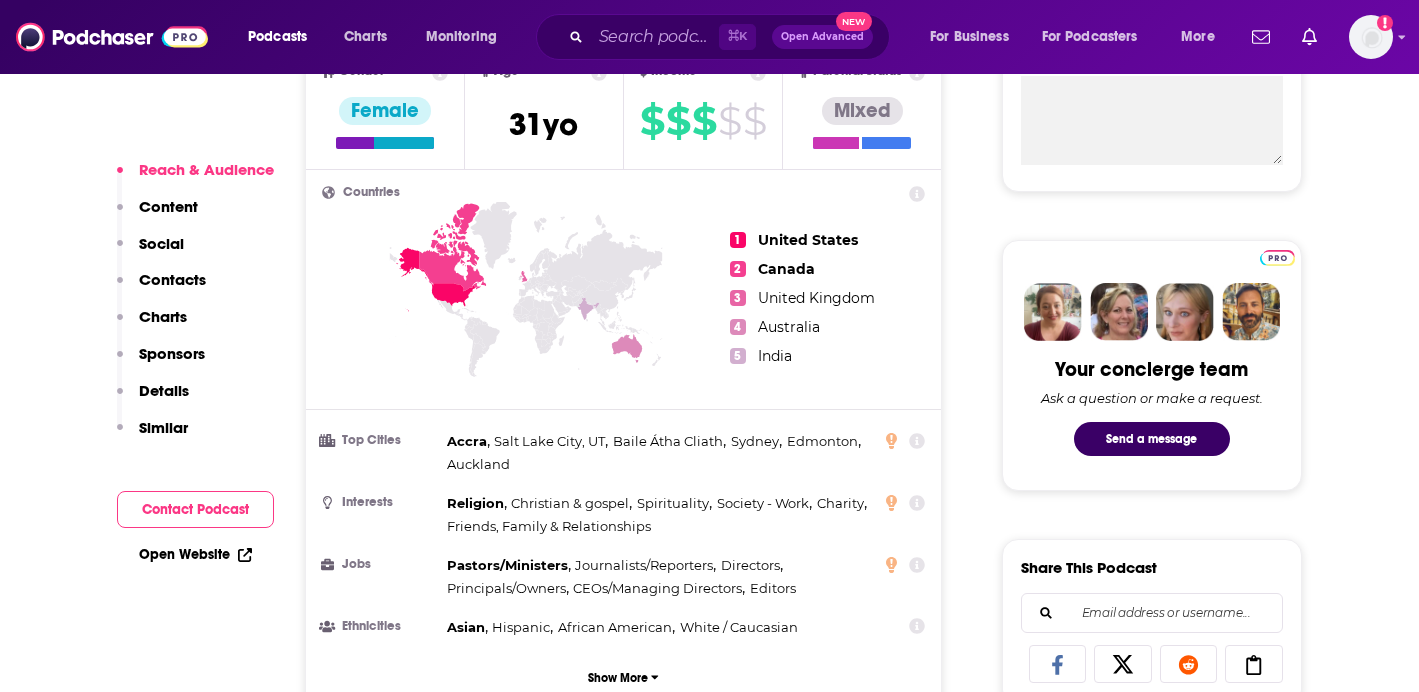 click on "[CITY], [STATE] ," at bounding box center [551, 441] 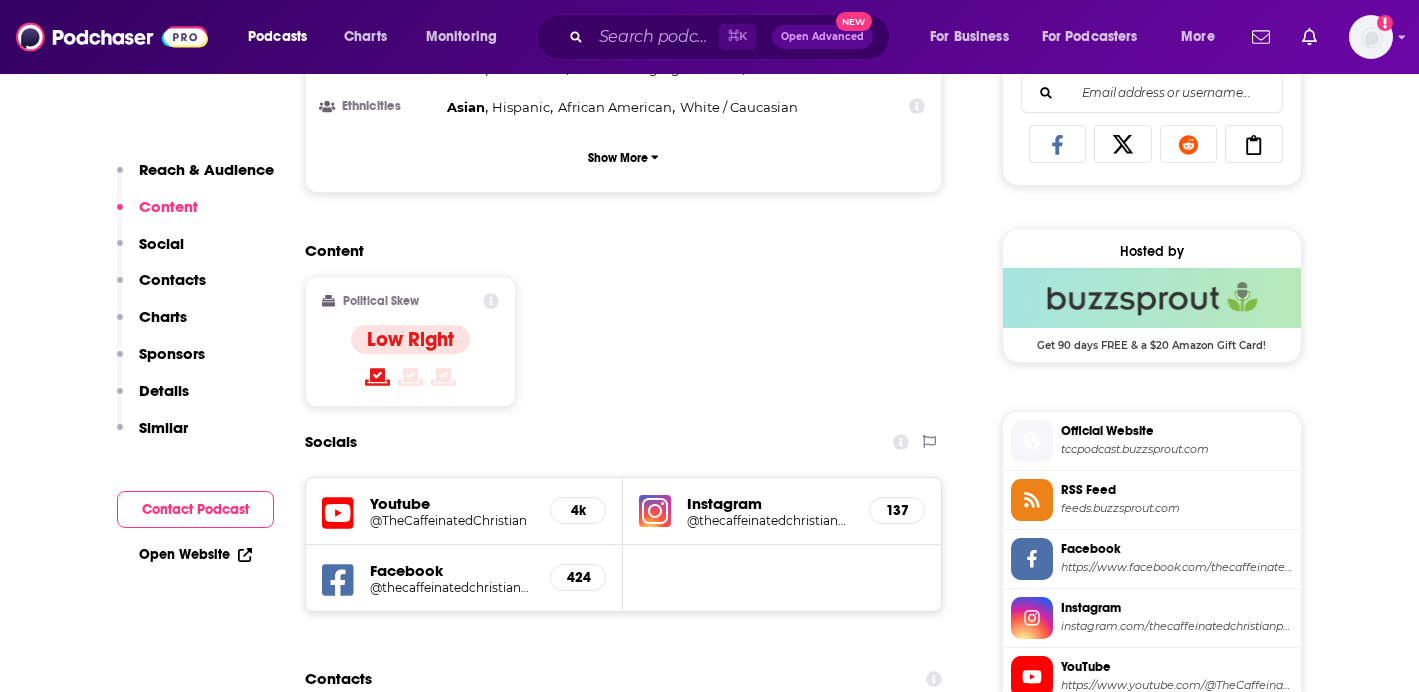 scroll, scrollTop: 1340, scrollLeft: 0, axis: vertical 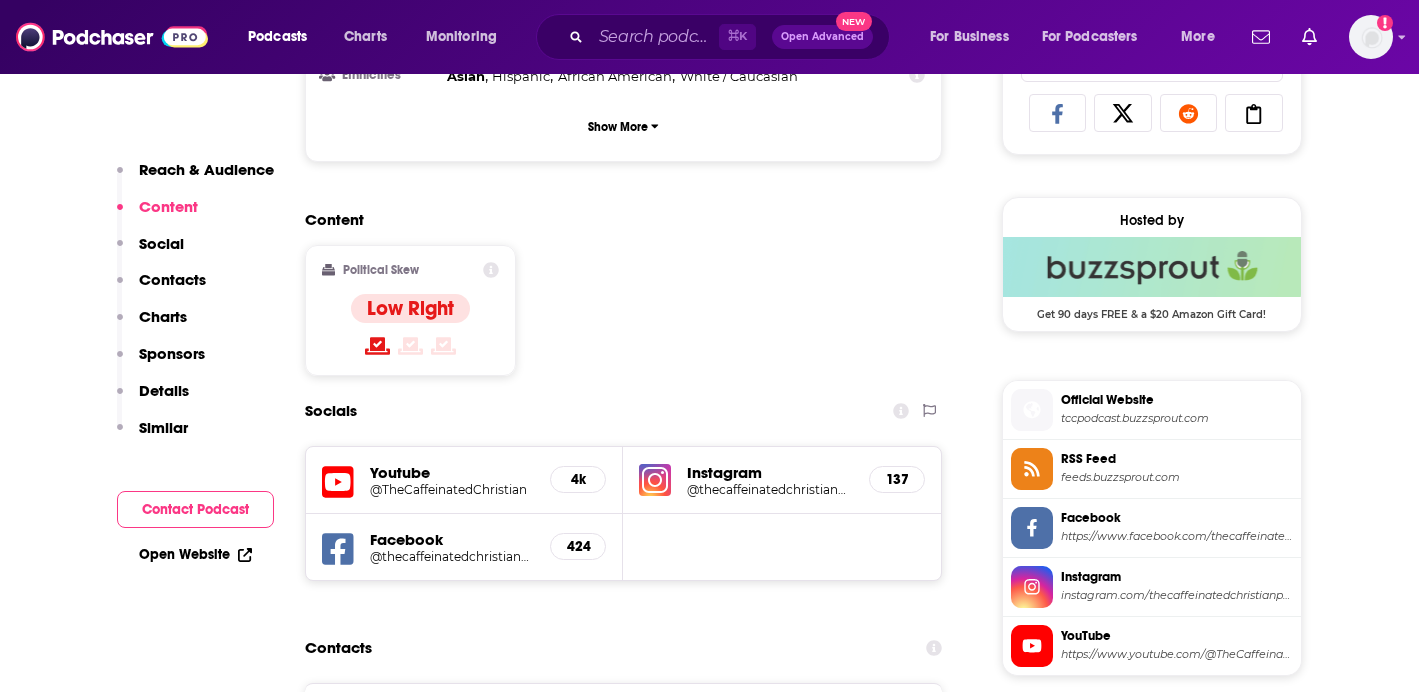click on "https://www.facebook.com/thecaffeinatedchristianpodcast" at bounding box center (1177, 536) 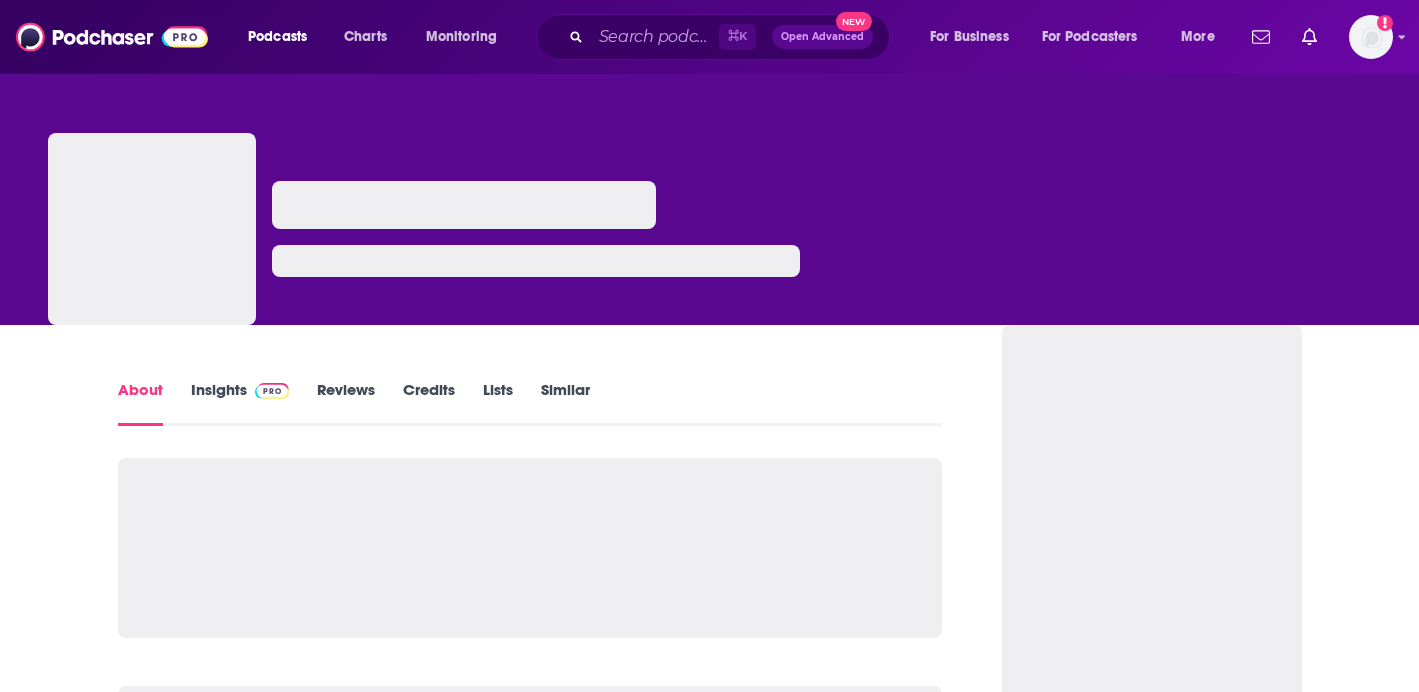 scroll, scrollTop: 0, scrollLeft: 0, axis: both 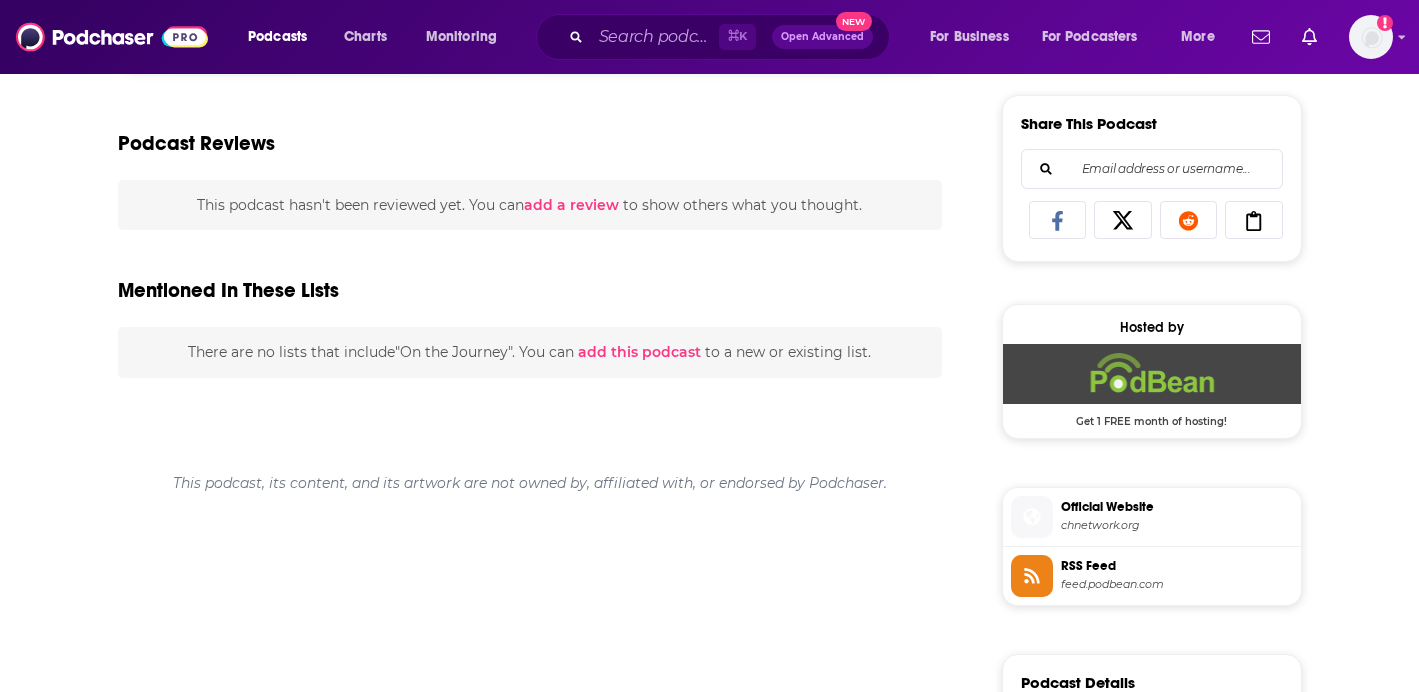 click on "chnetwork.org" at bounding box center [1177, 525] 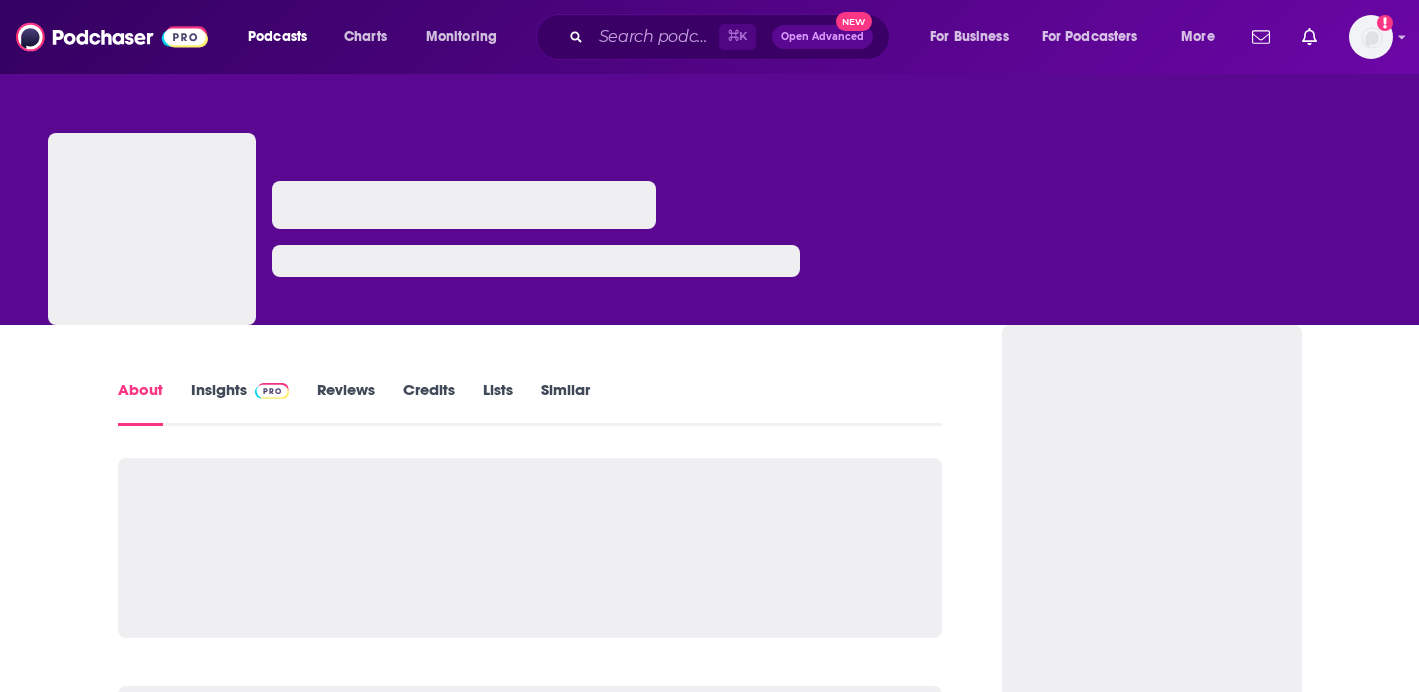 scroll, scrollTop: 0, scrollLeft: 0, axis: both 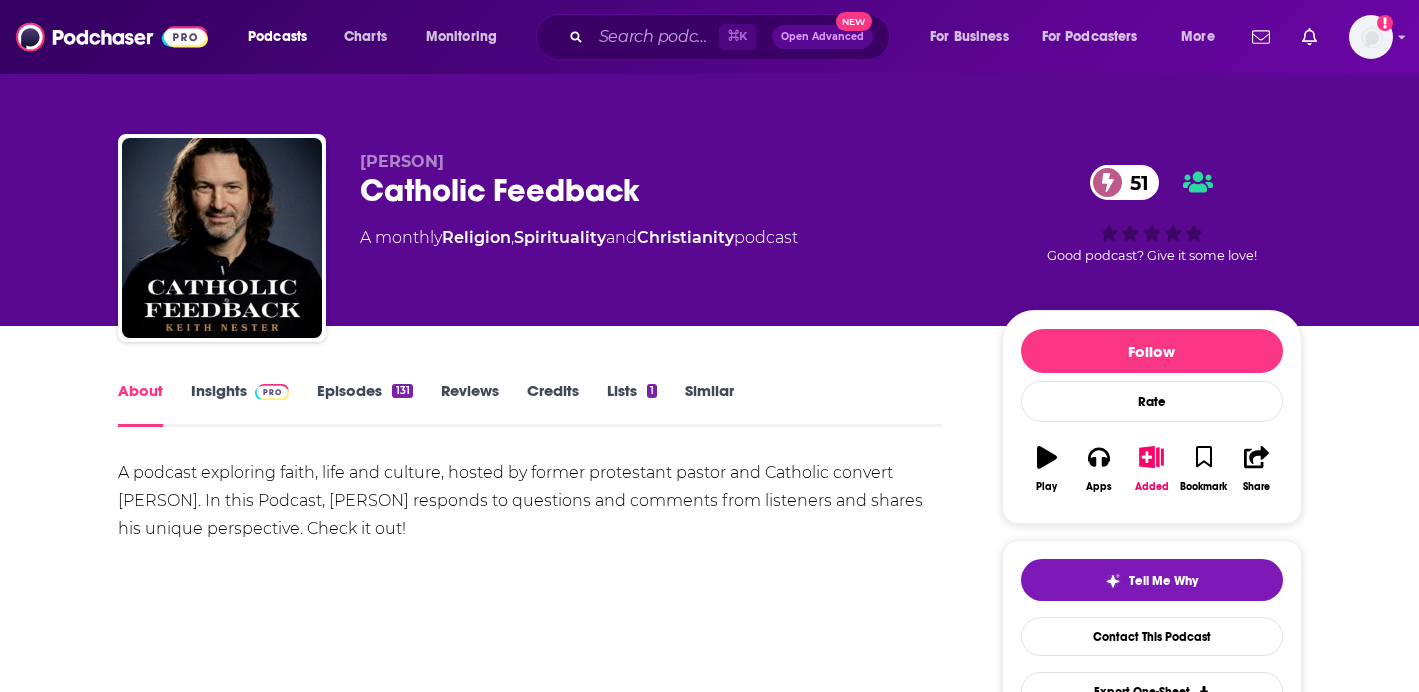 click on "Insights" at bounding box center [240, 404] 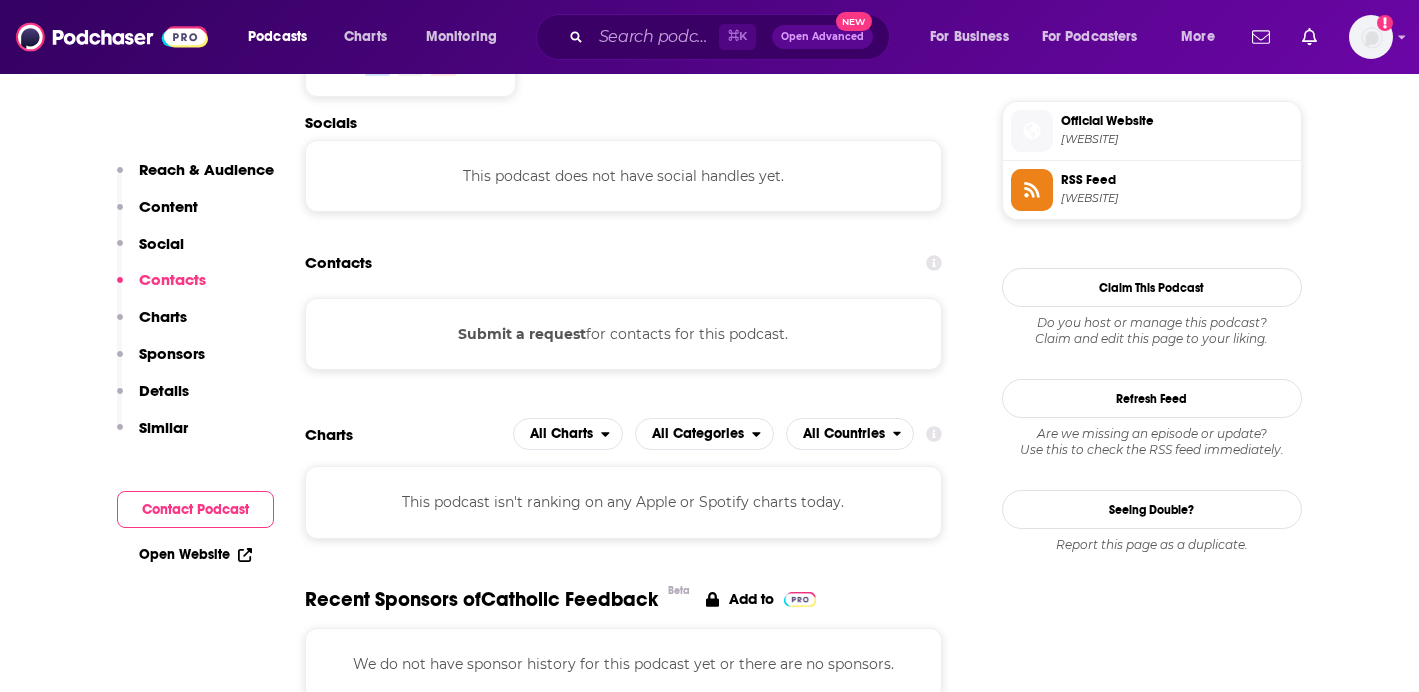 scroll, scrollTop: 1621, scrollLeft: 0, axis: vertical 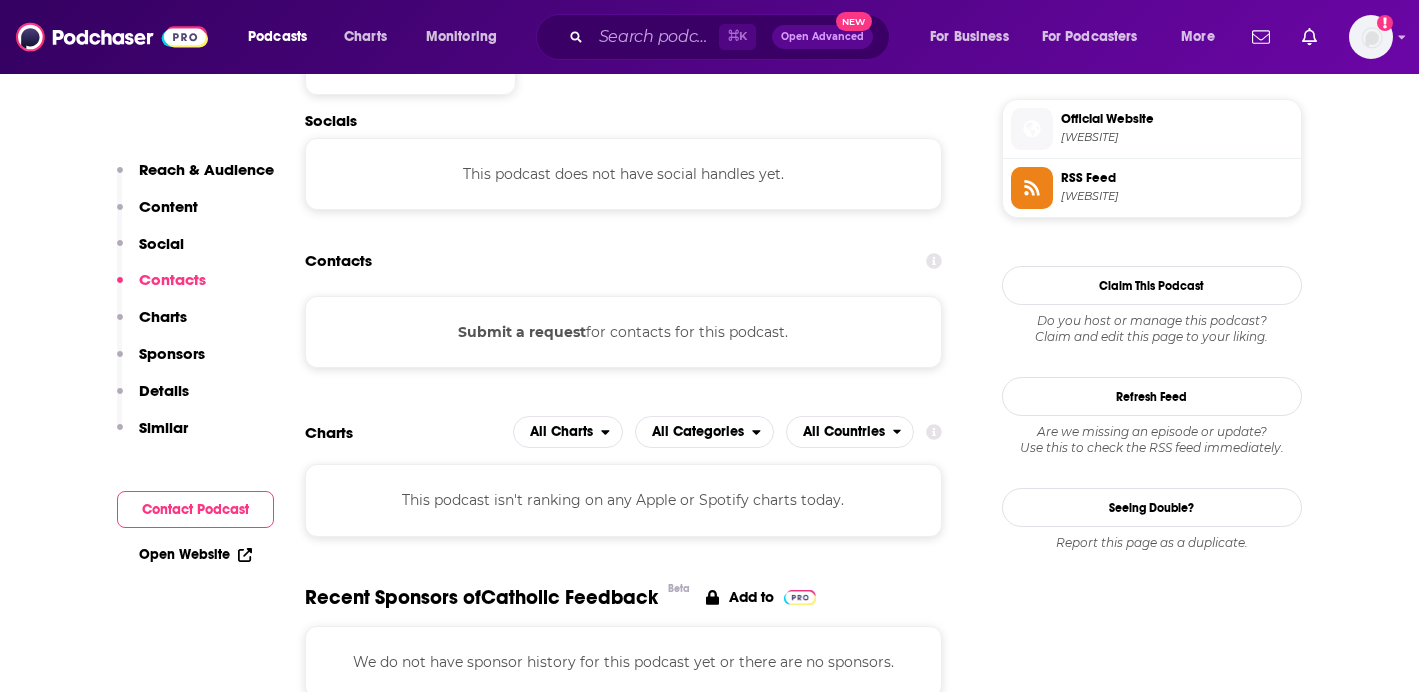 click on "keithnester.com" at bounding box center (1177, 137) 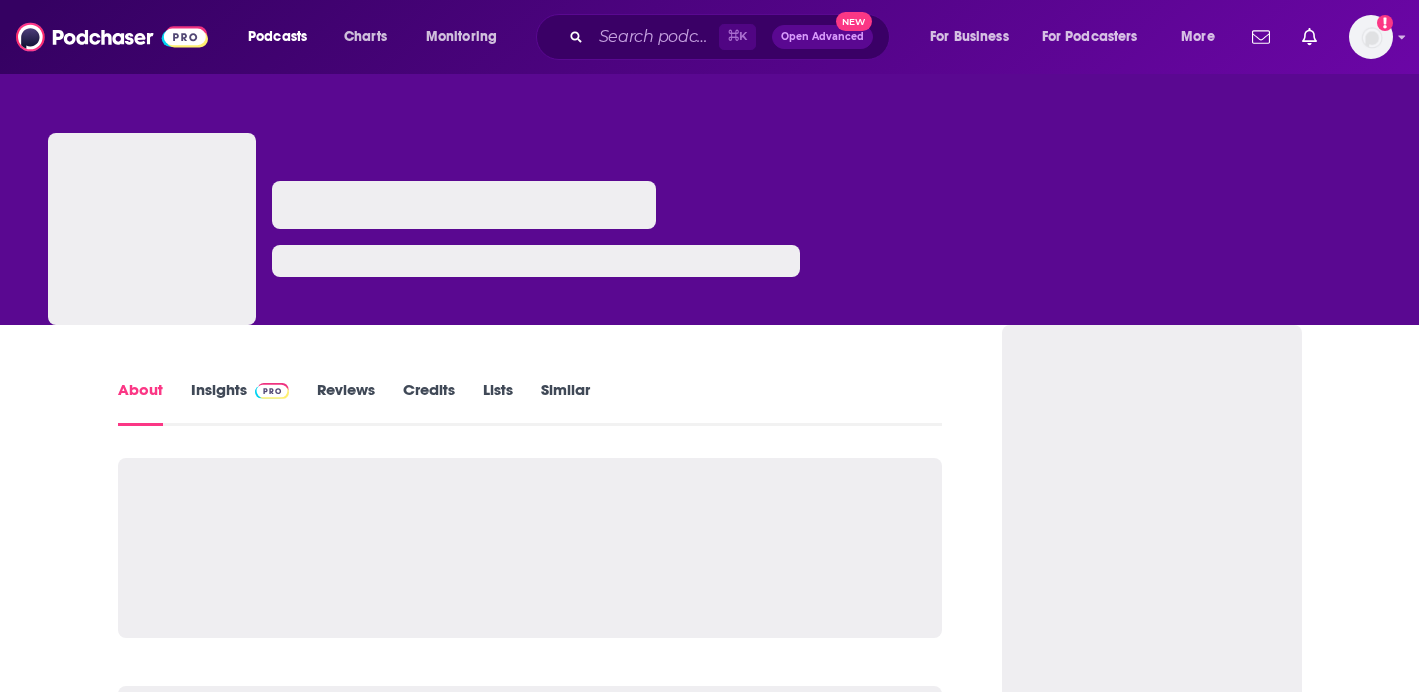 scroll, scrollTop: 0, scrollLeft: 0, axis: both 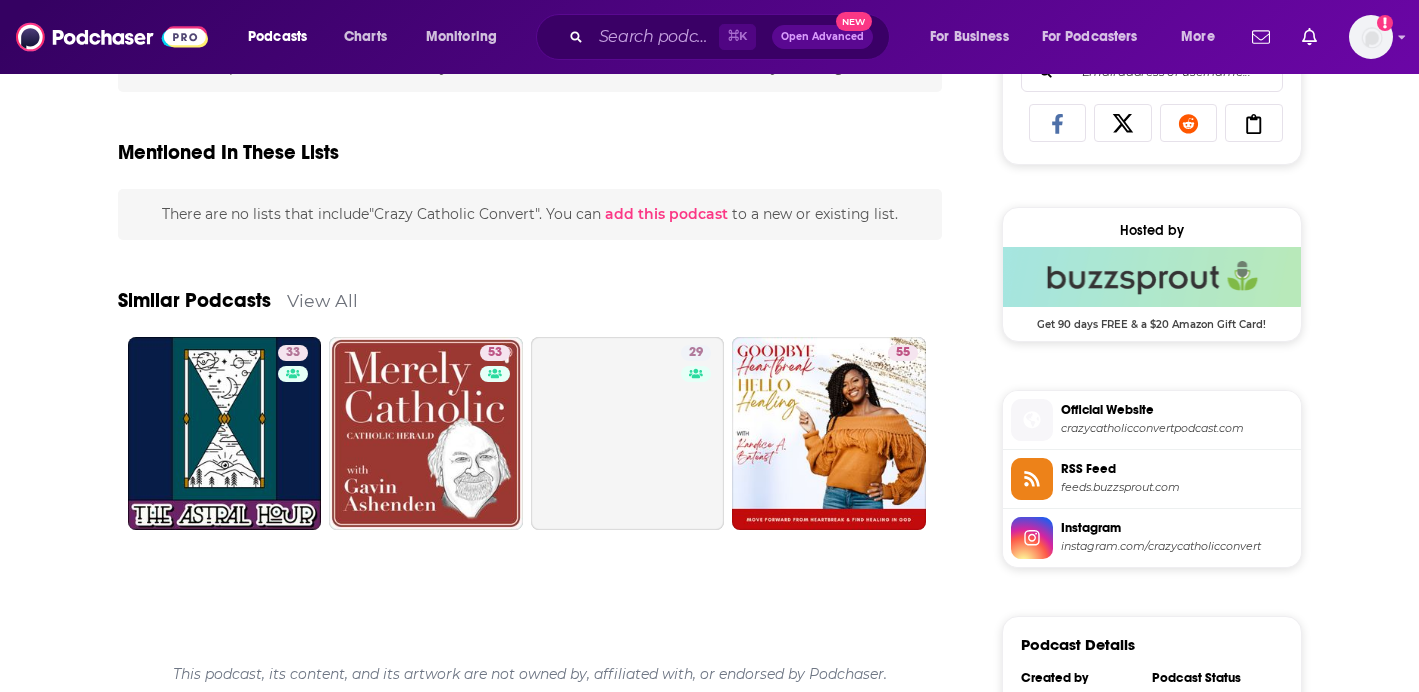click on "crazycatholicconvertpodcast.com" at bounding box center (1177, 428) 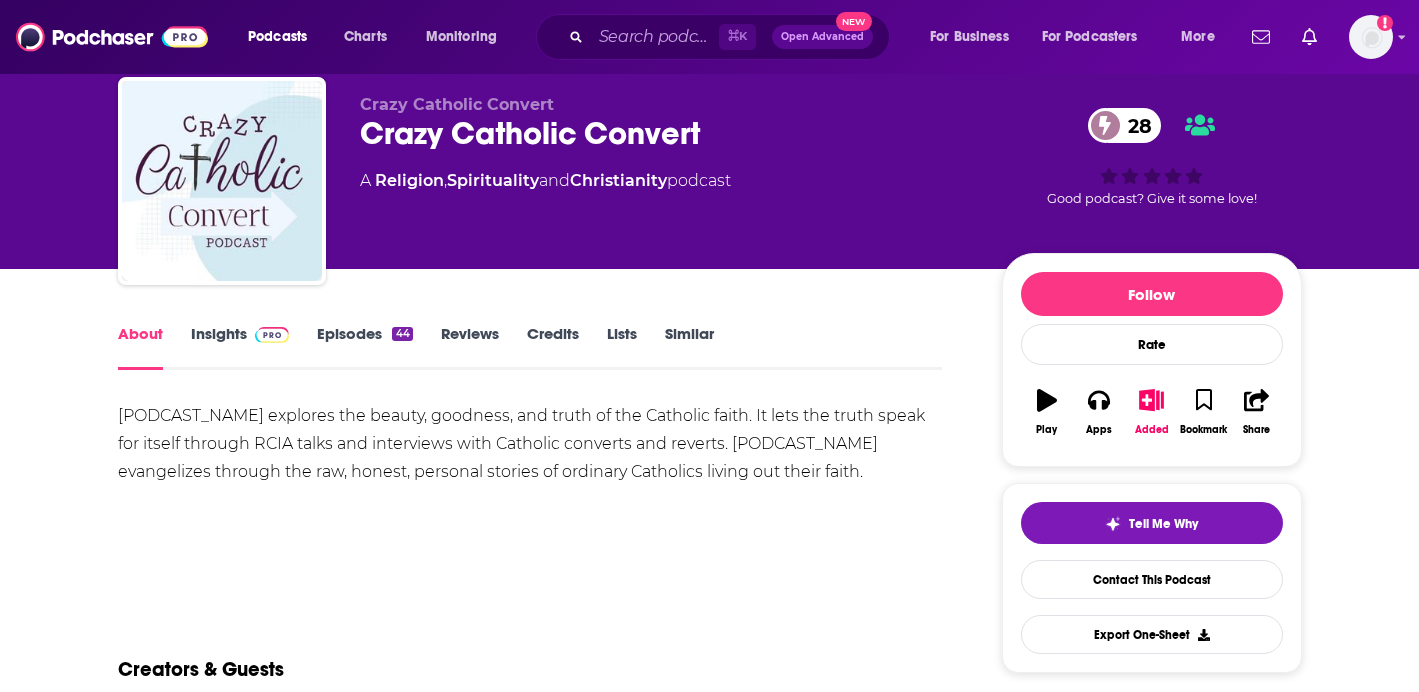 scroll, scrollTop: 0, scrollLeft: 0, axis: both 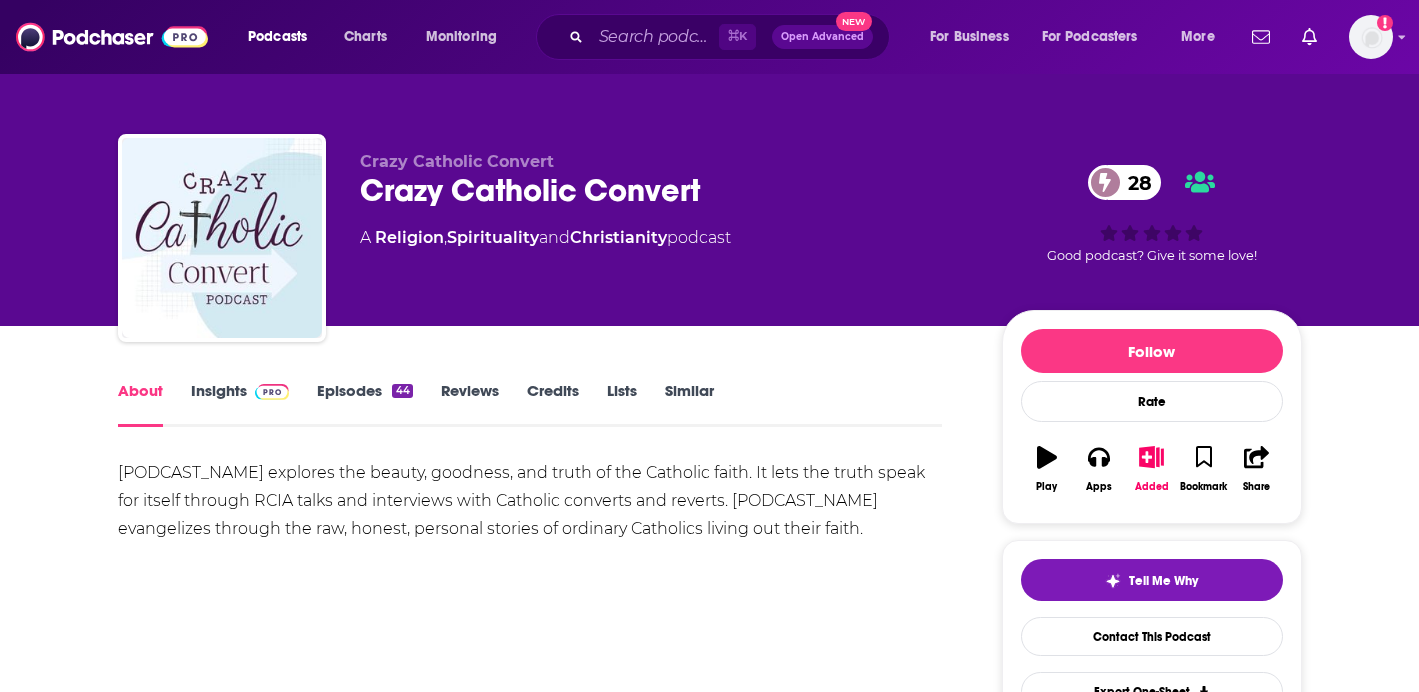 click on "Episodes 44" at bounding box center [364, 404] 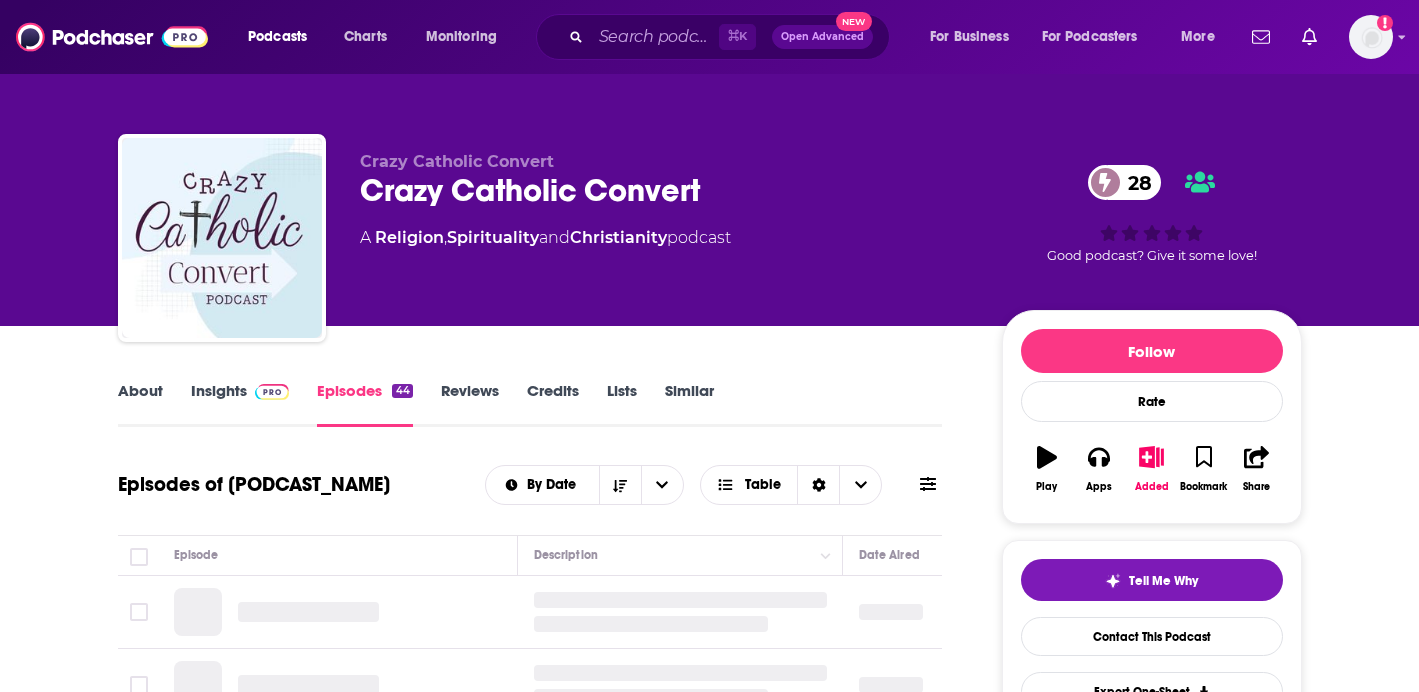 click on "Insights" at bounding box center [240, 404] 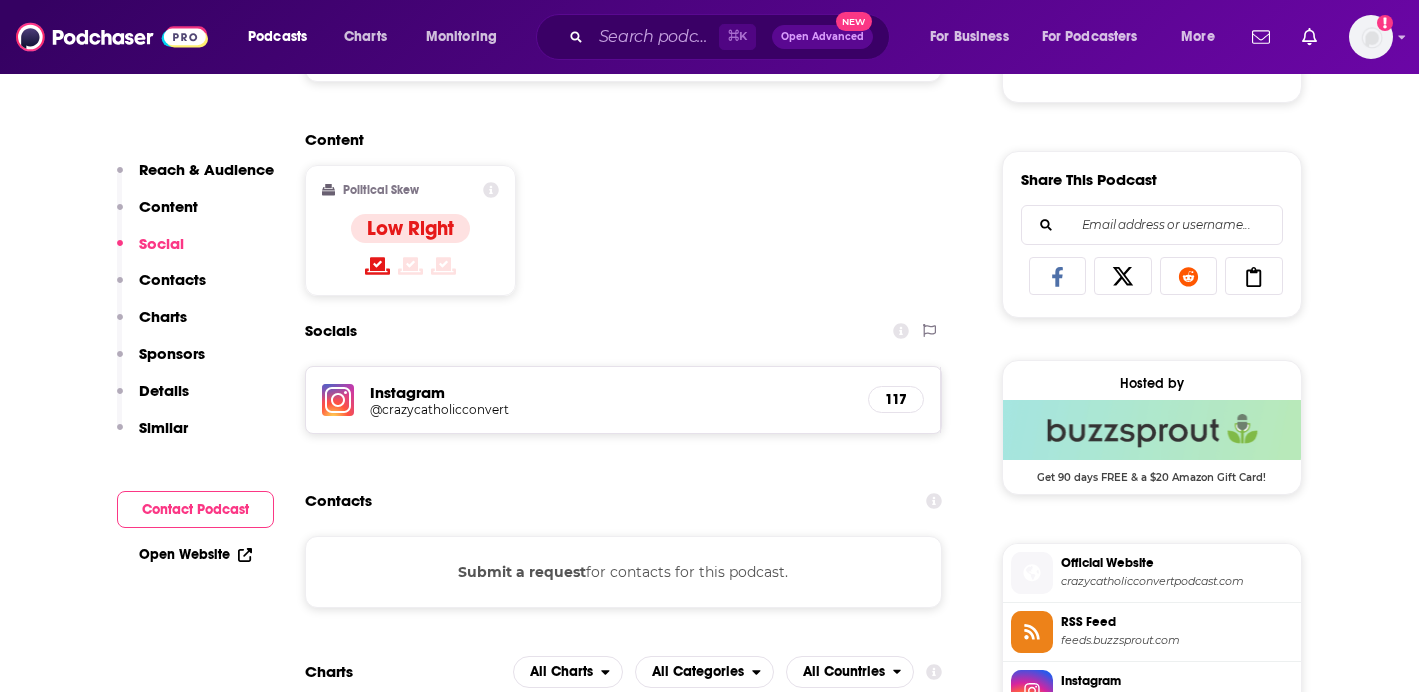 scroll, scrollTop: 1178, scrollLeft: 0, axis: vertical 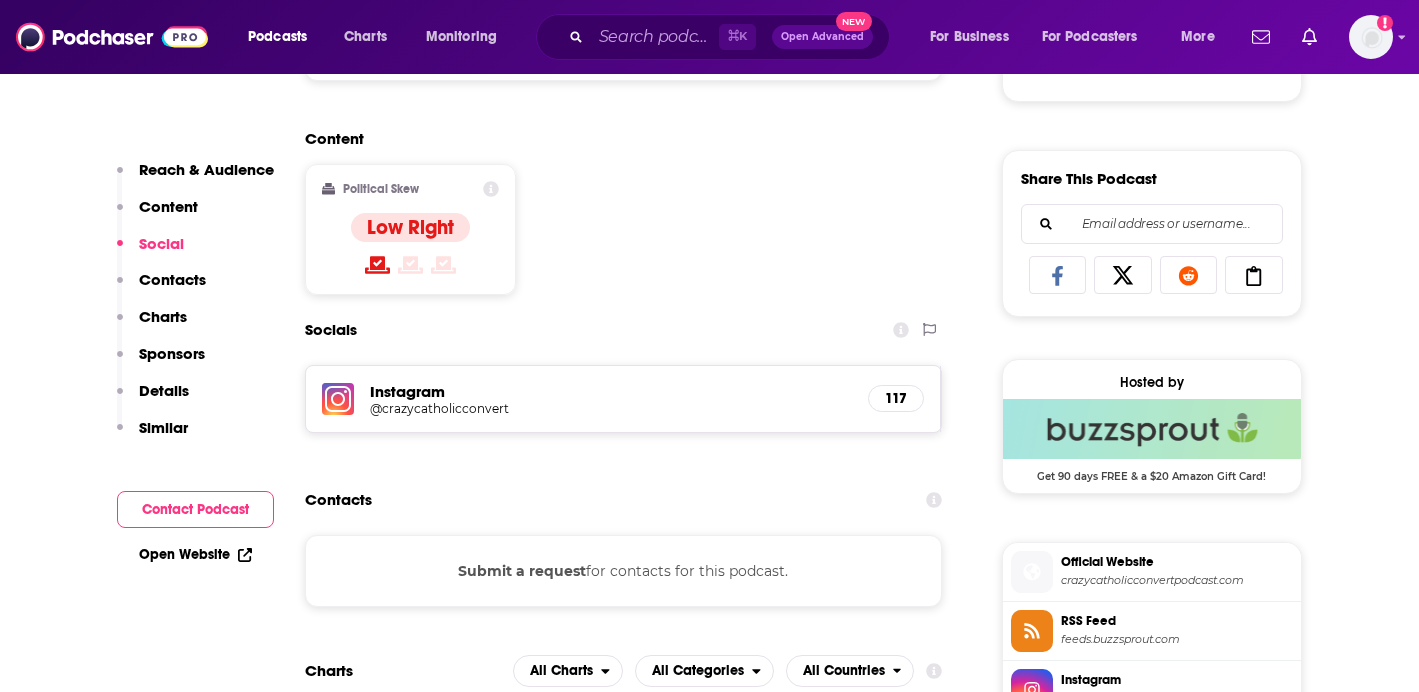 click on "@crazycatholicconvert" at bounding box center (530, 408) 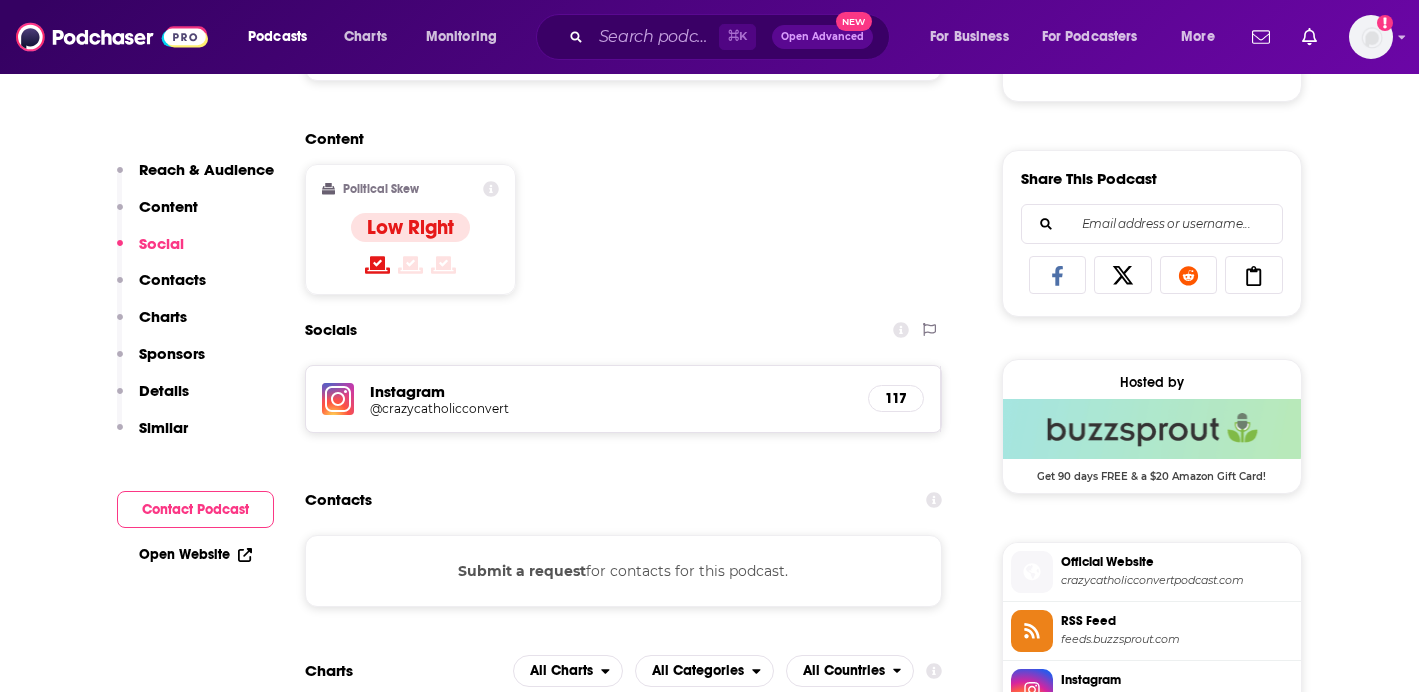 click on "@crazycatholicconvert" at bounding box center (530, 408) 